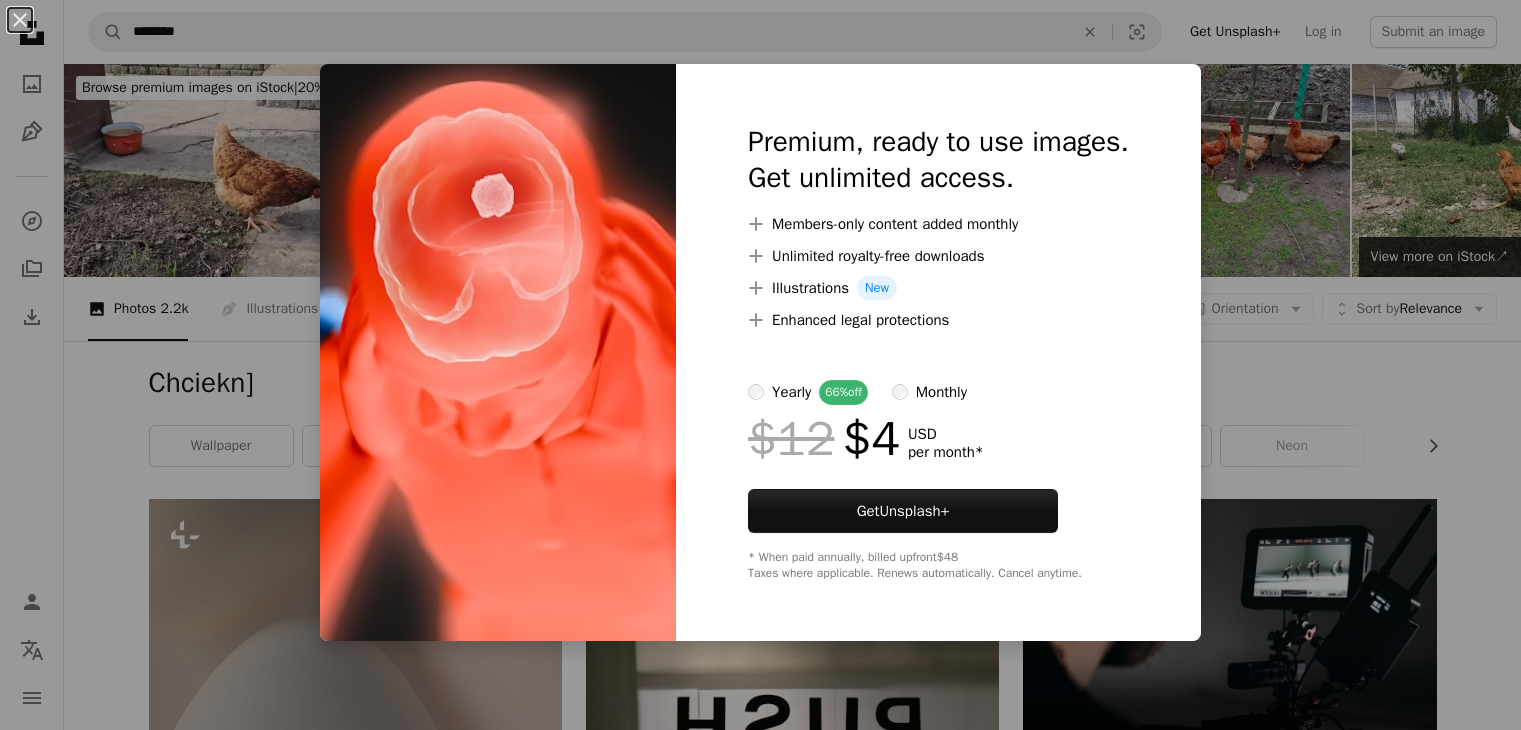 scroll, scrollTop: 2320, scrollLeft: 0, axis: vertical 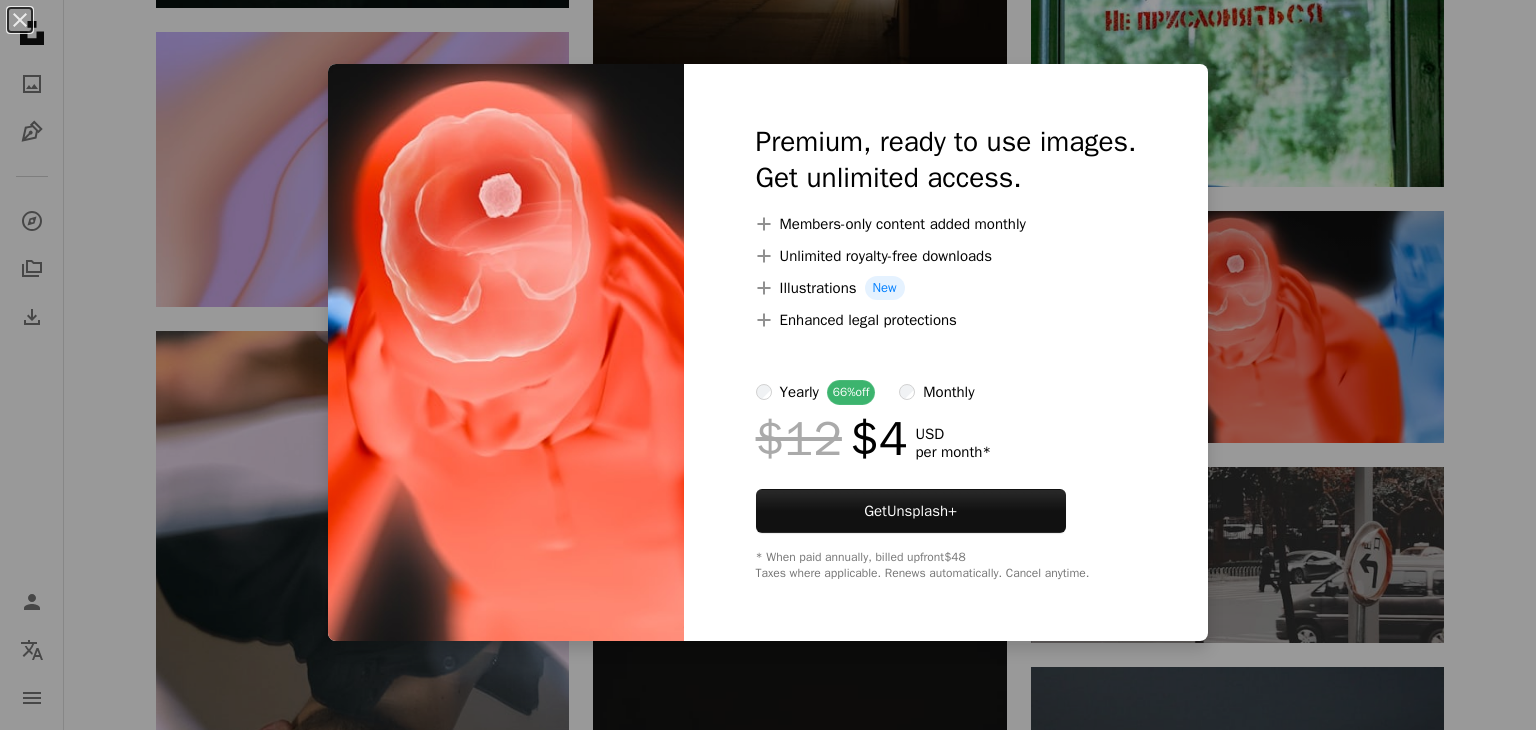 click on "An X shape Premium, ready to use images. Get unlimited access. A plus sign Members-only content added monthly A plus sign Unlimited royalty-free downloads A plus sign Illustrations  New A plus sign Enhanced legal protections yearly 66%  off monthly $12   $4 USD per month * Get  Unsplash+ * When paid annually, billed upfront  $48 Taxes where applicable. Renews automatically. Cancel anytime." at bounding box center (768, 365) 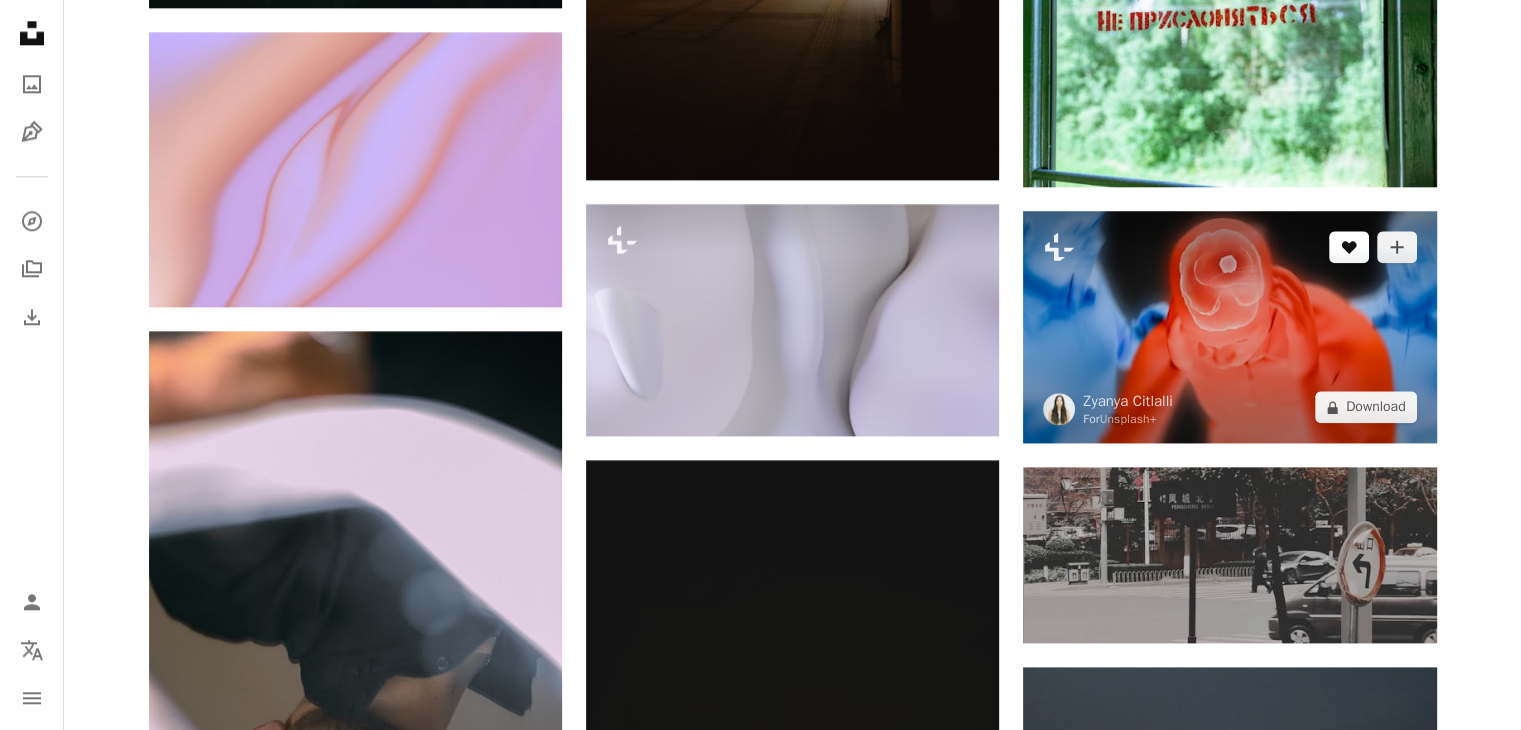 click 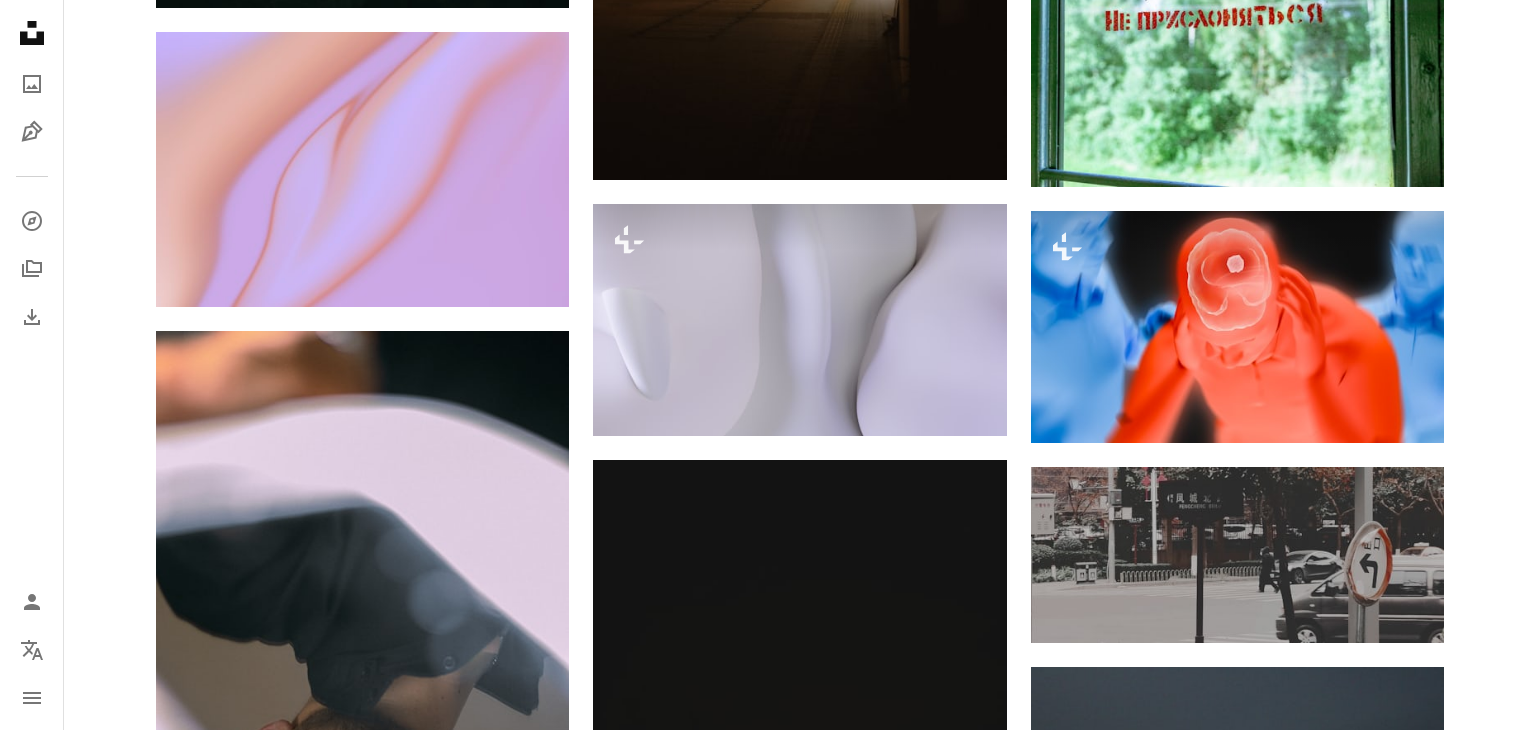 click on "An X shape Join Unsplash Already have an account?  Login First name Last name Email Username  (only letters, numbers and underscores) Password  (min. 8 char) Join By joining, you agree to the  Terms  and  Privacy Policy ." at bounding box center (768, 2800) 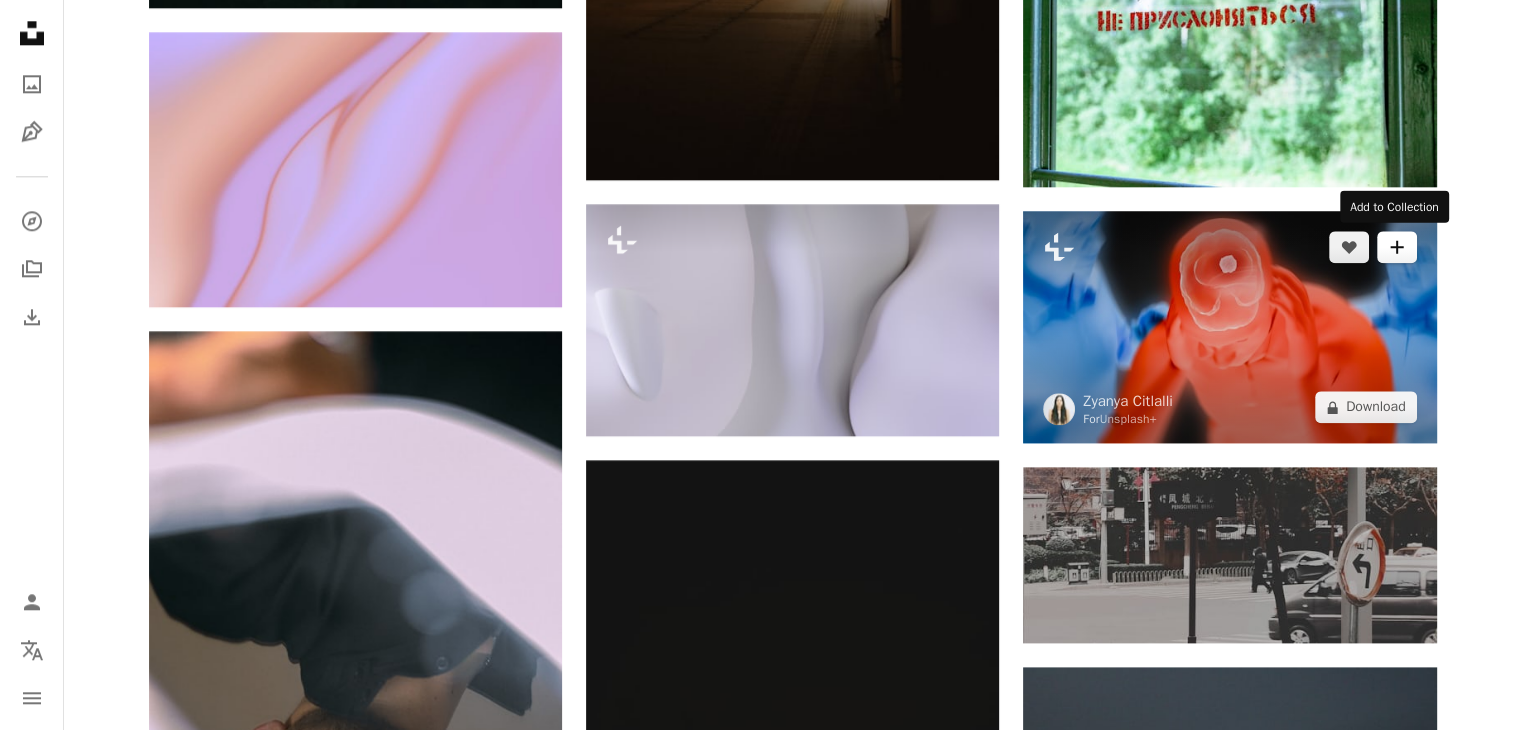 click on "A plus sign" 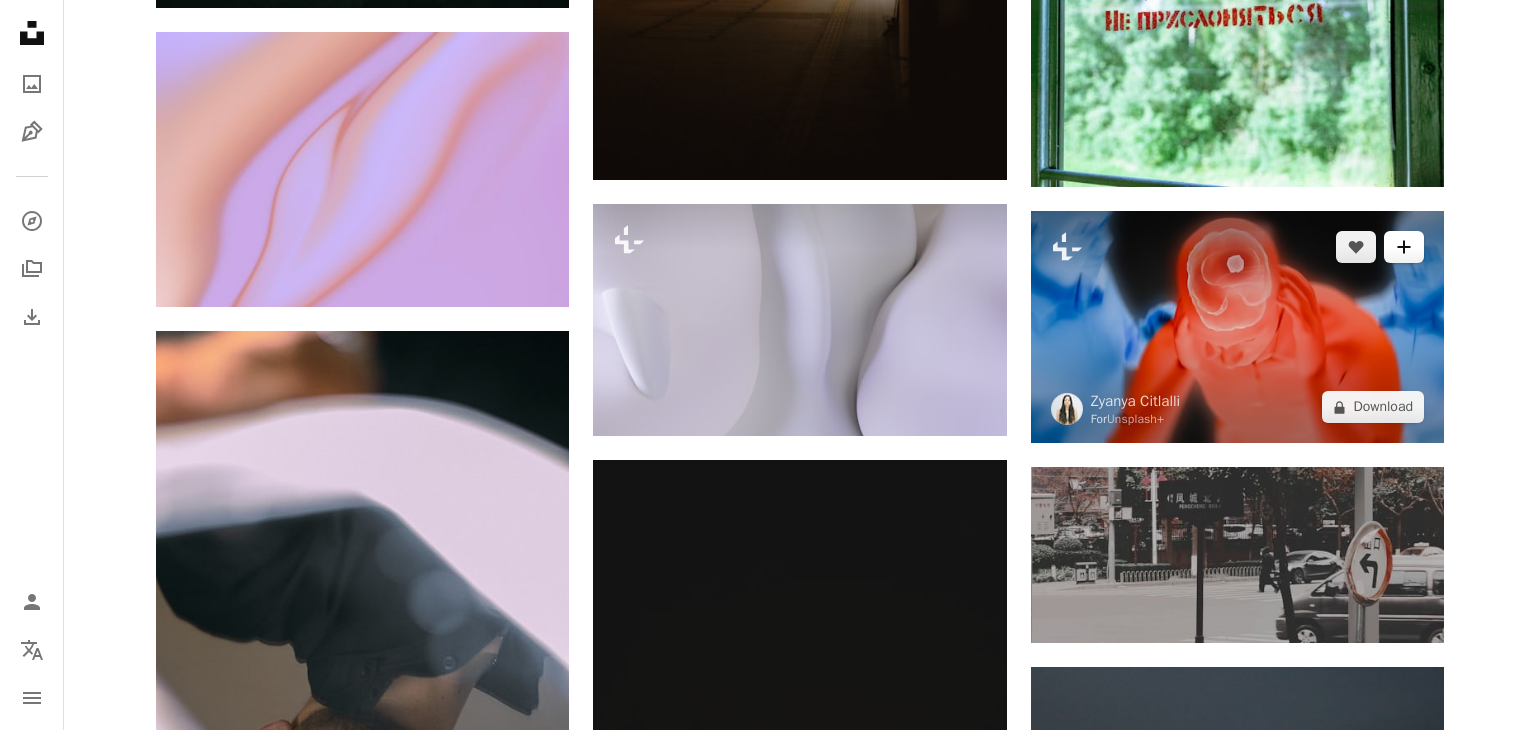 click on "An X shape Join Unsplash Already have an account?  Login First name Last name Email Username  (only letters, numbers and underscores) Password  (min. 8 char) Join By joining, you agree to the  Terms  and  Privacy Policy ." at bounding box center [768, 2800] 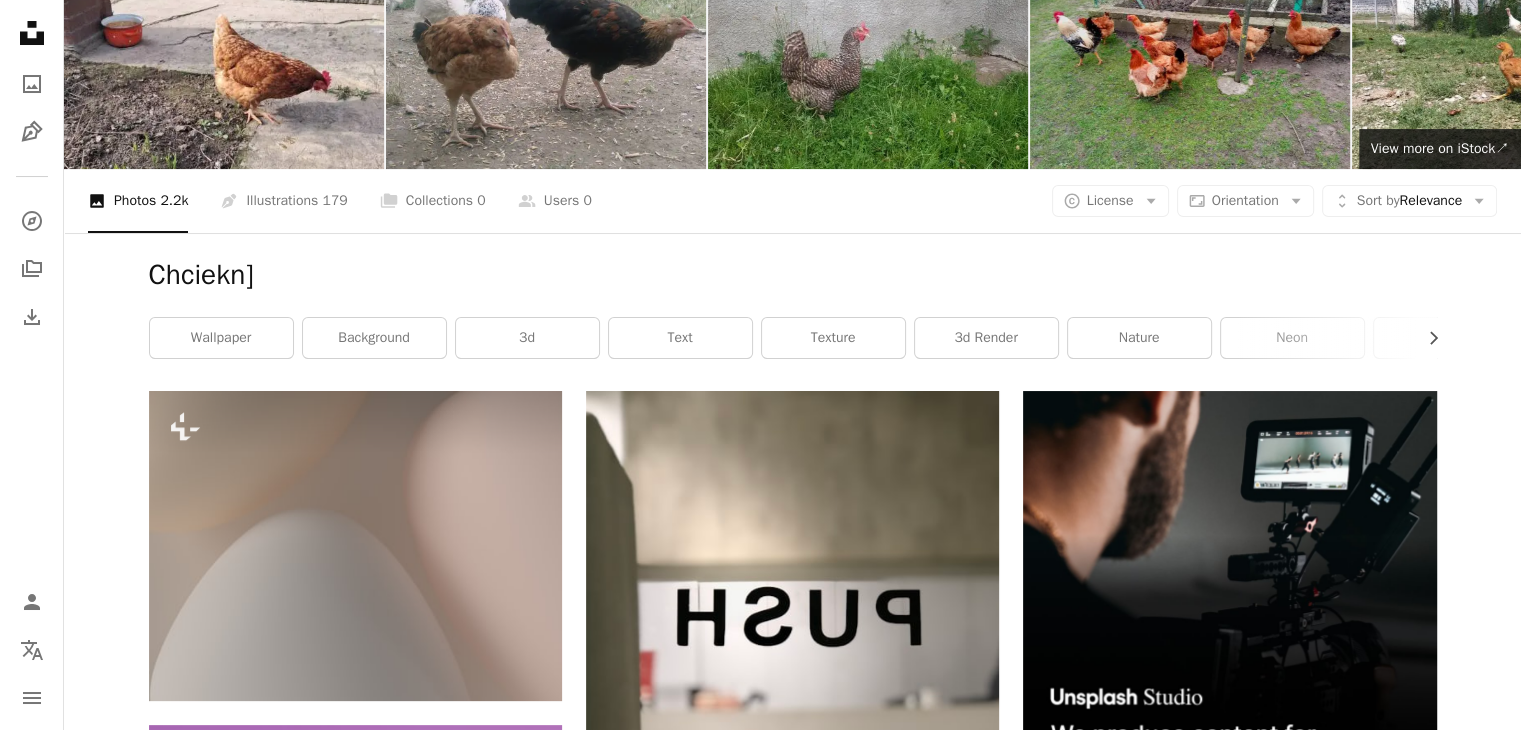 scroll, scrollTop: 0, scrollLeft: 0, axis: both 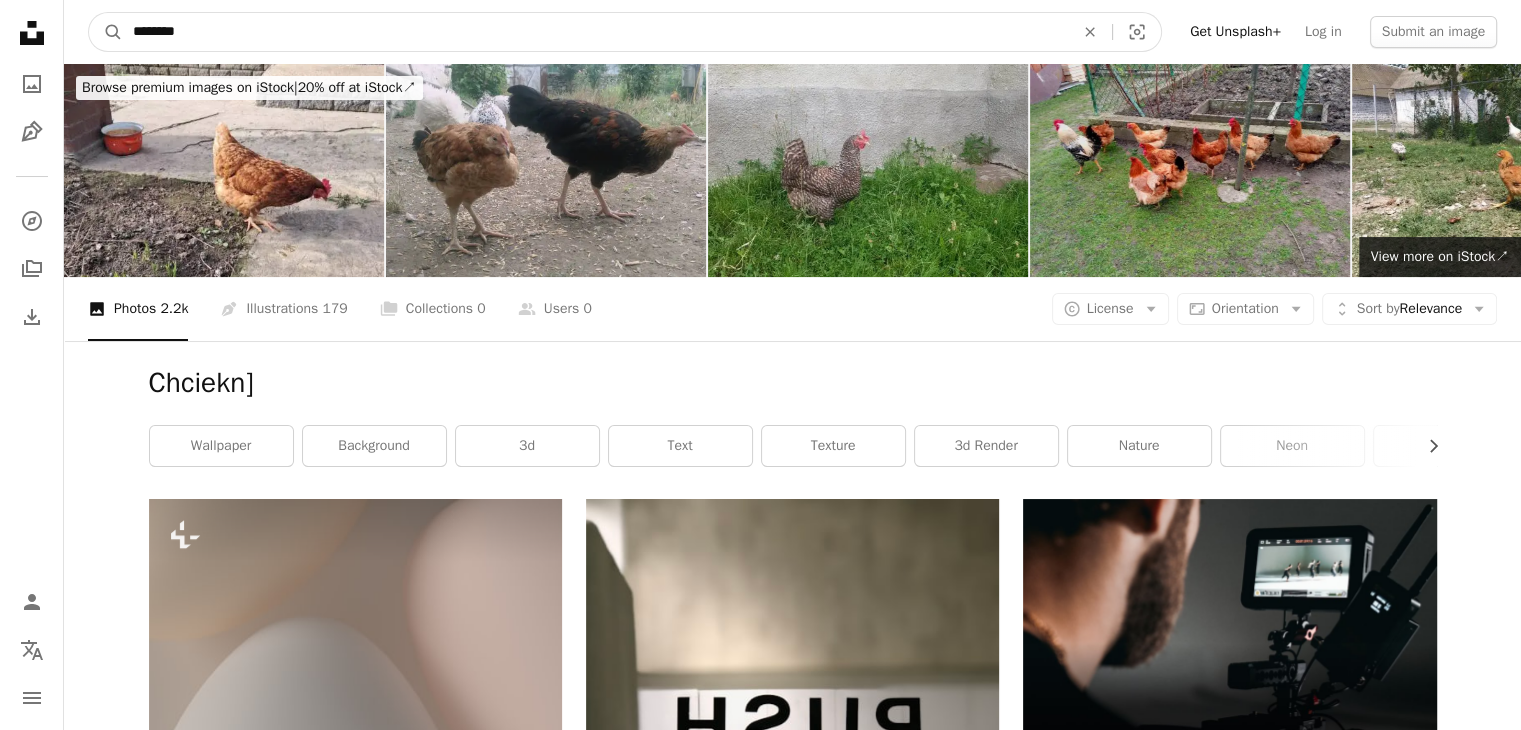 click on "********" at bounding box center (595, 32) 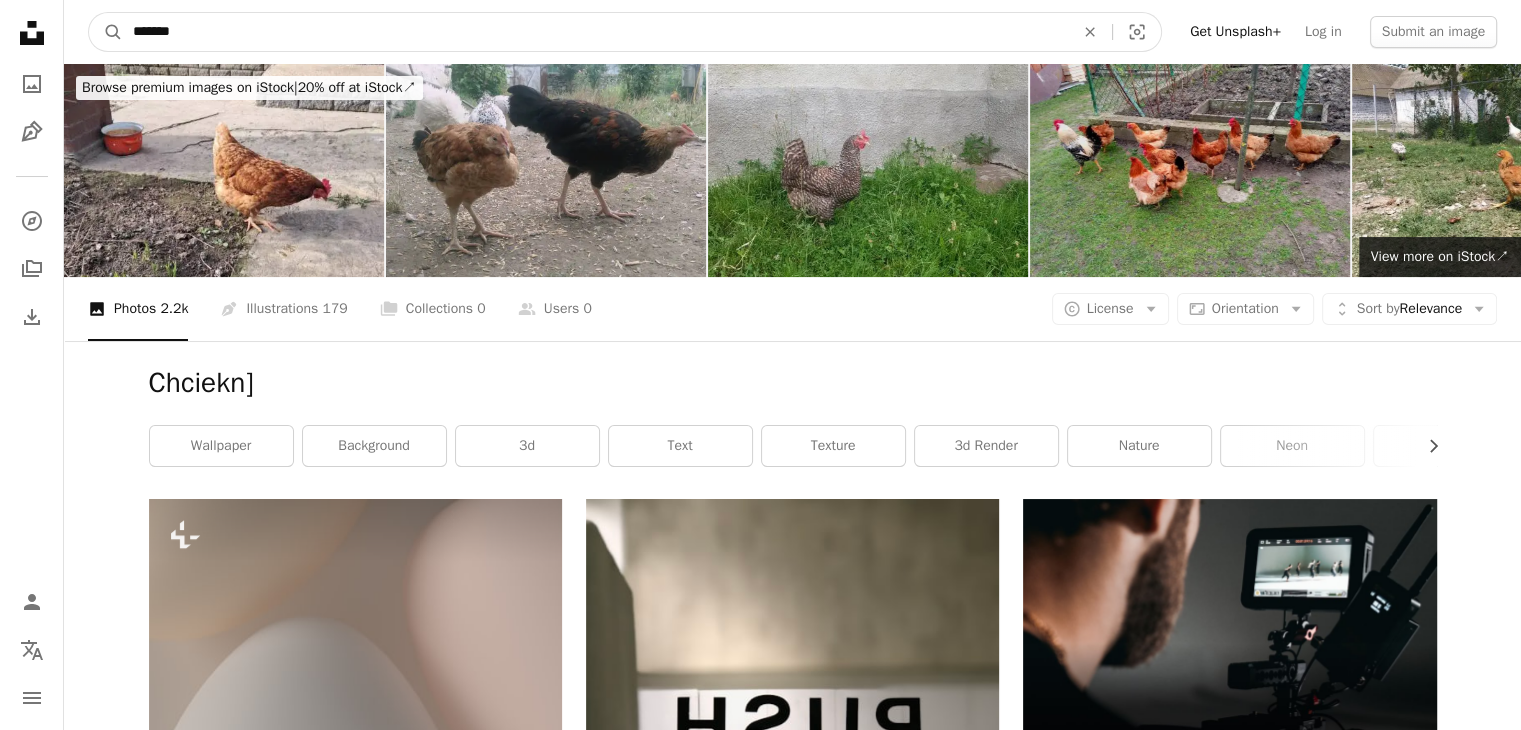 type on "*******" 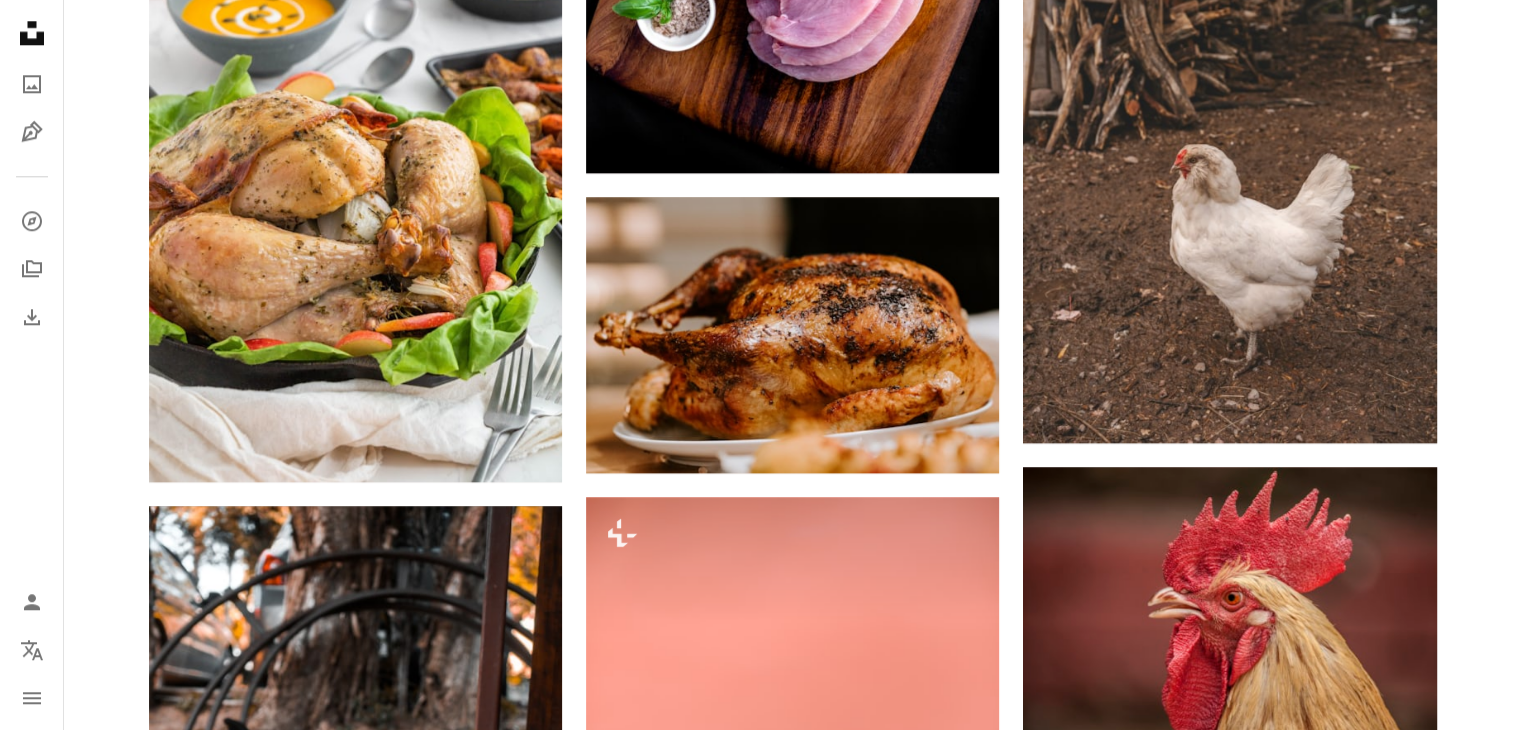 scroll, scrollTop: 2247, scrollLeft: 0, axis: vertical 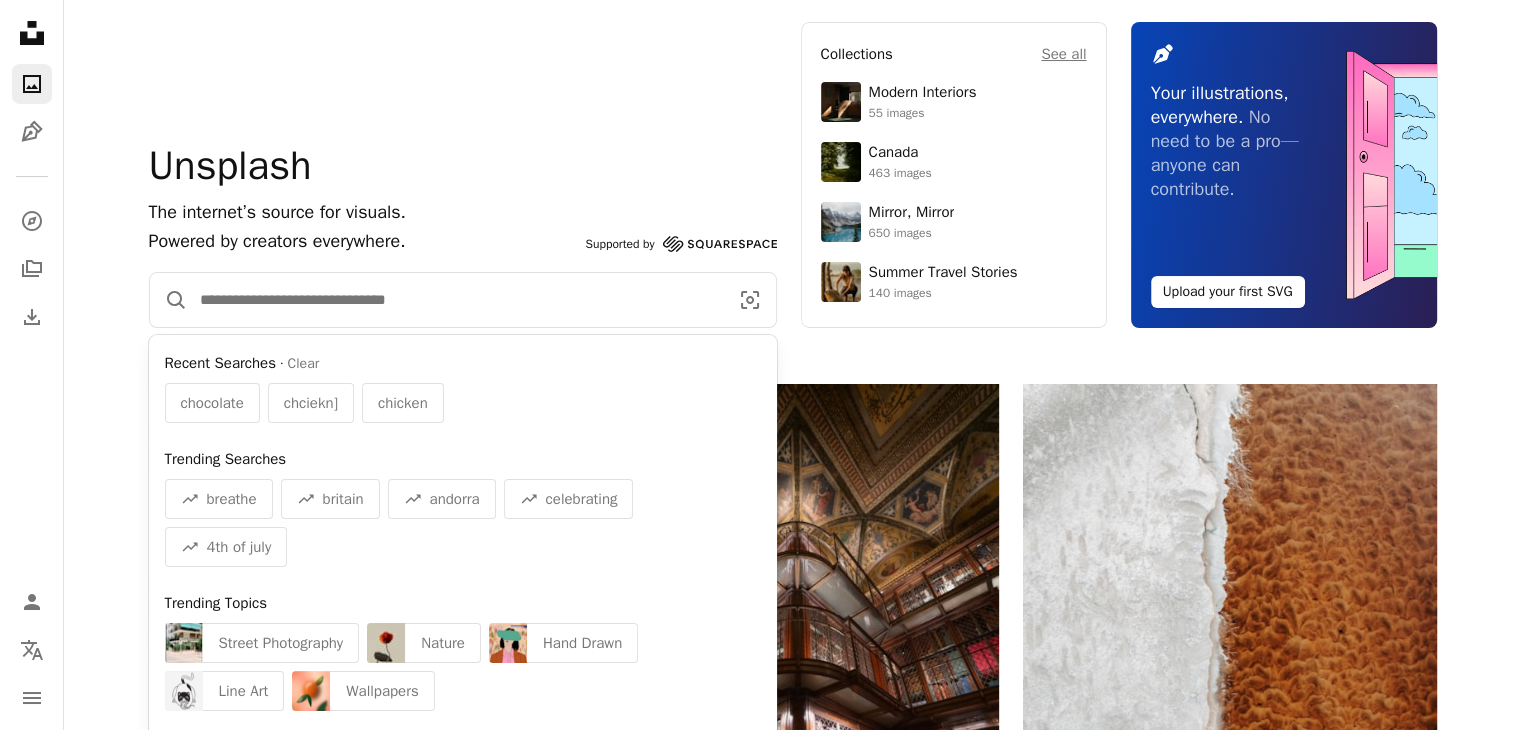 click at bounding box center (456, 300) 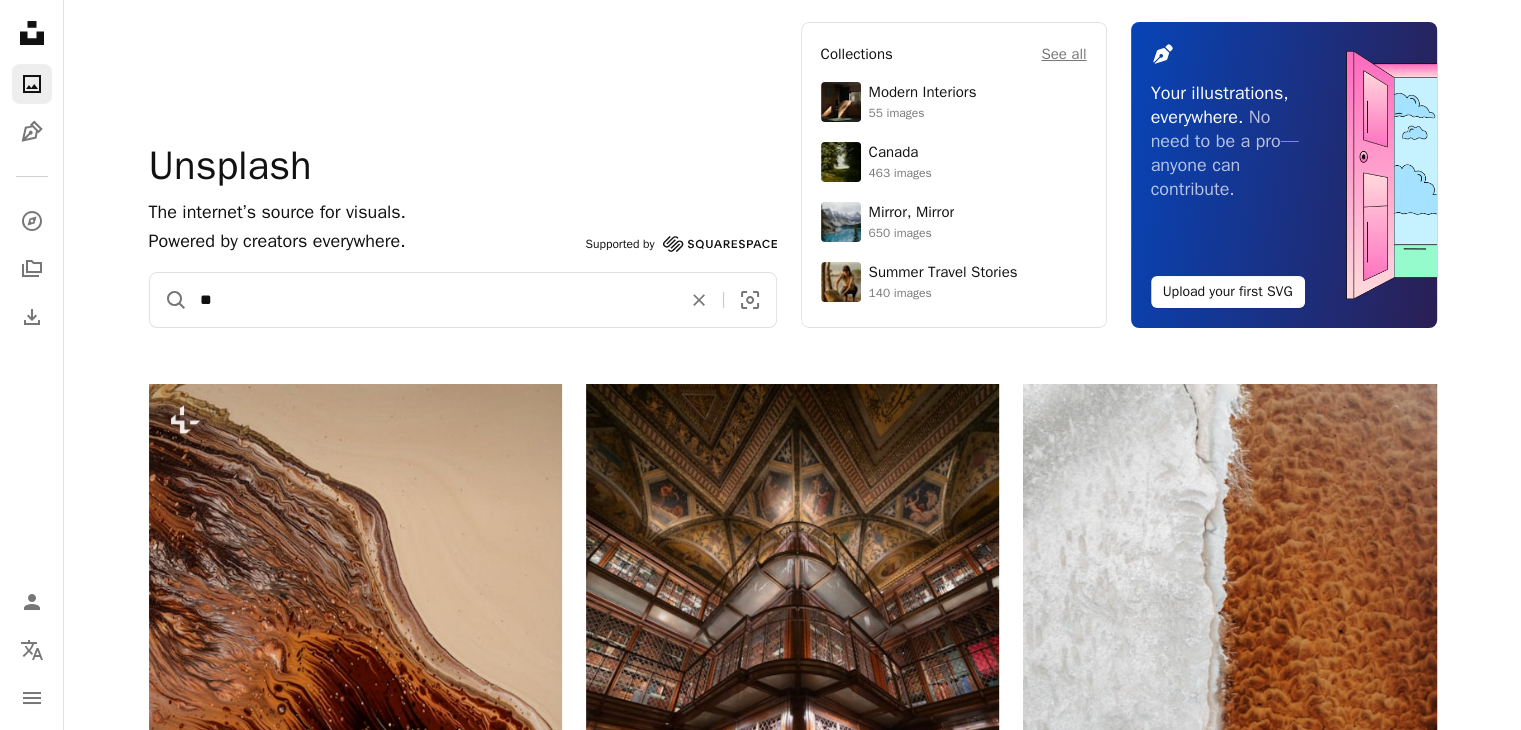 type on "**" 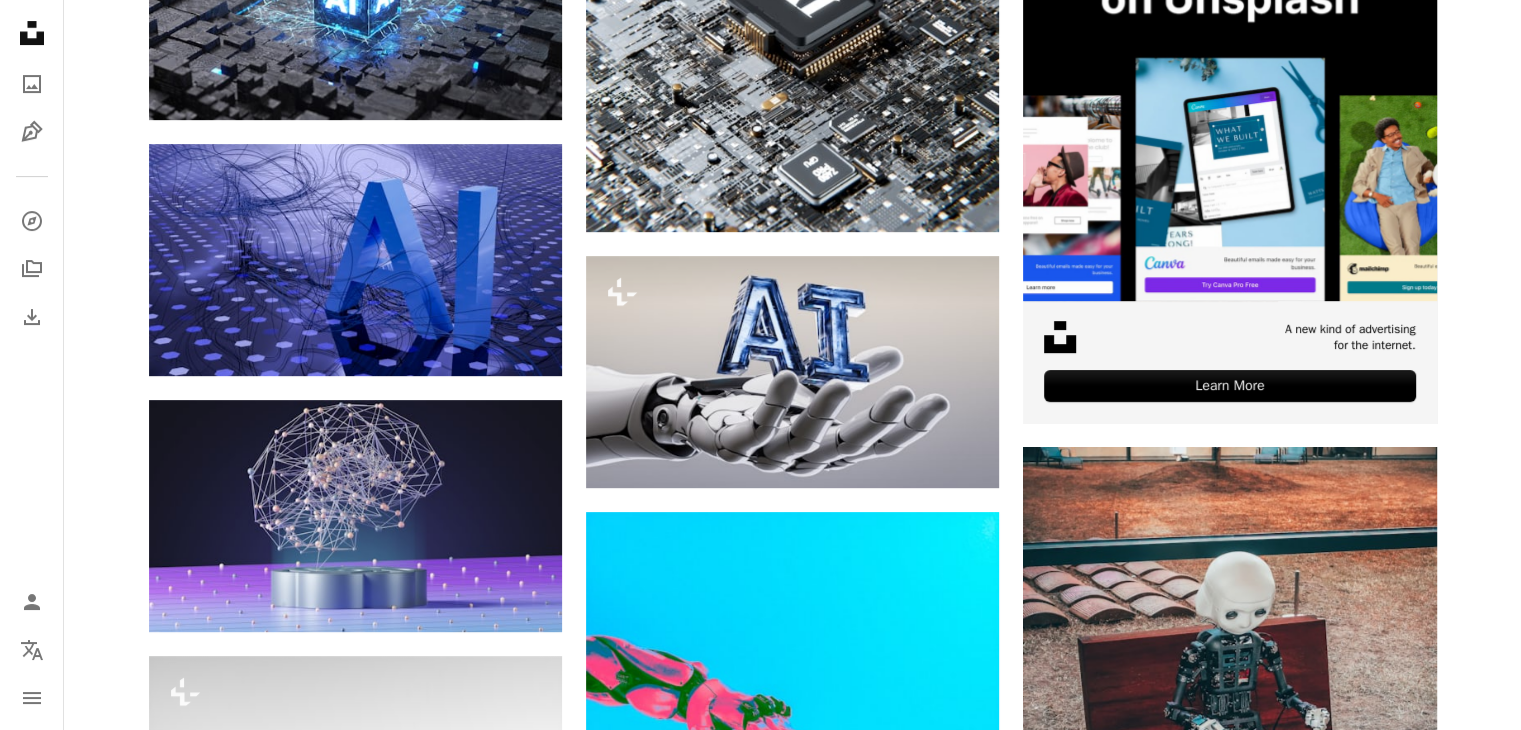 scroll, scrollTop: 12, scrollLeft: 0, axis: vertical 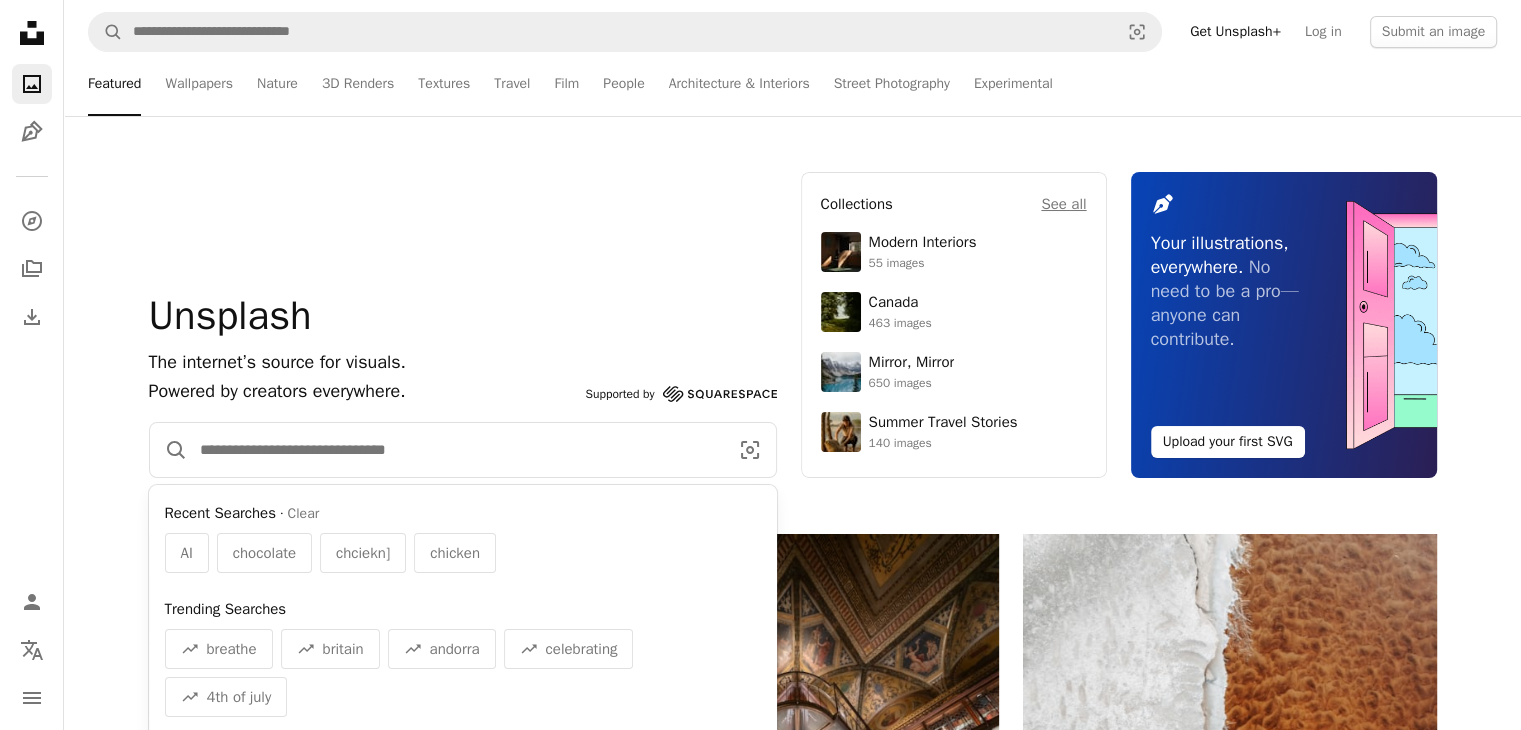 click at bounding box center [456, 450] 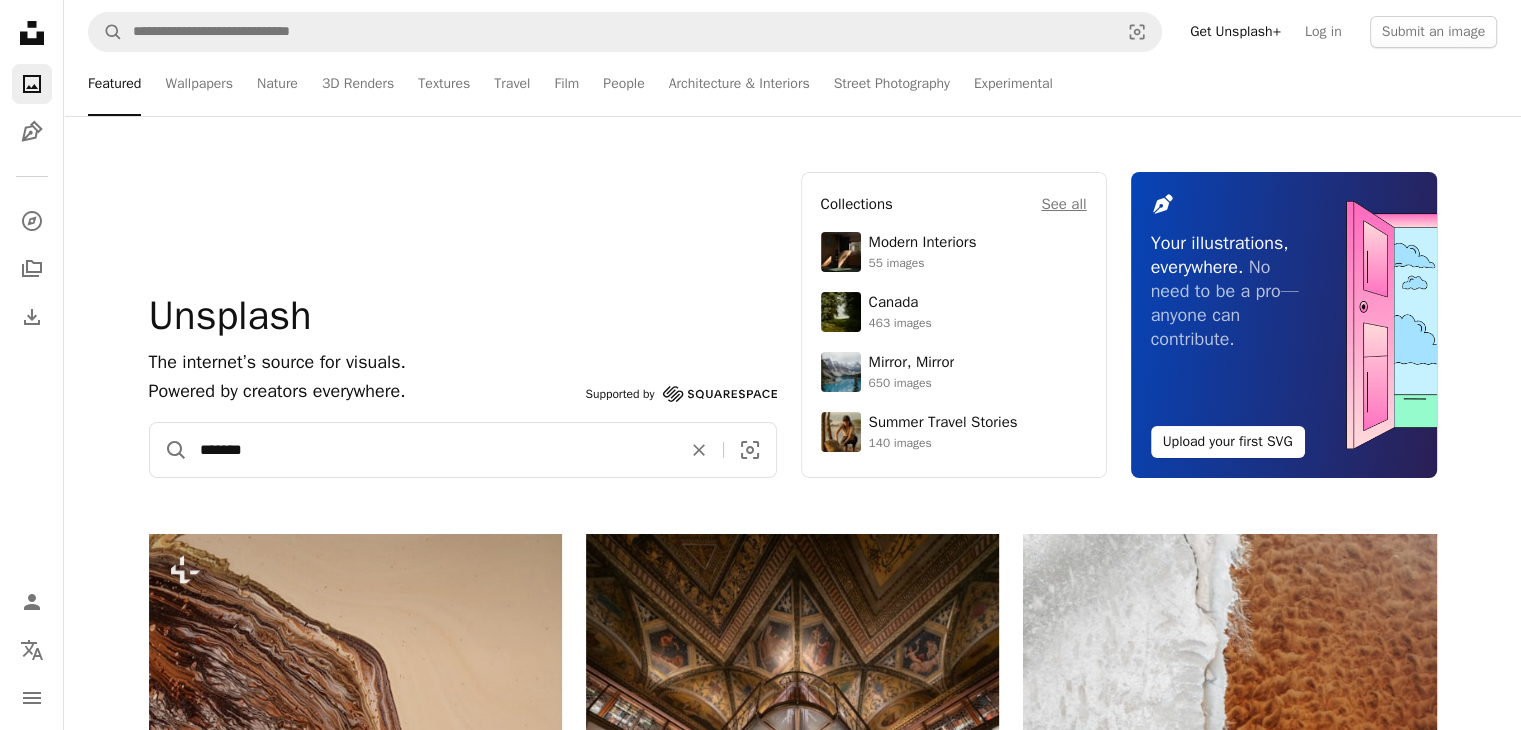type on "******" 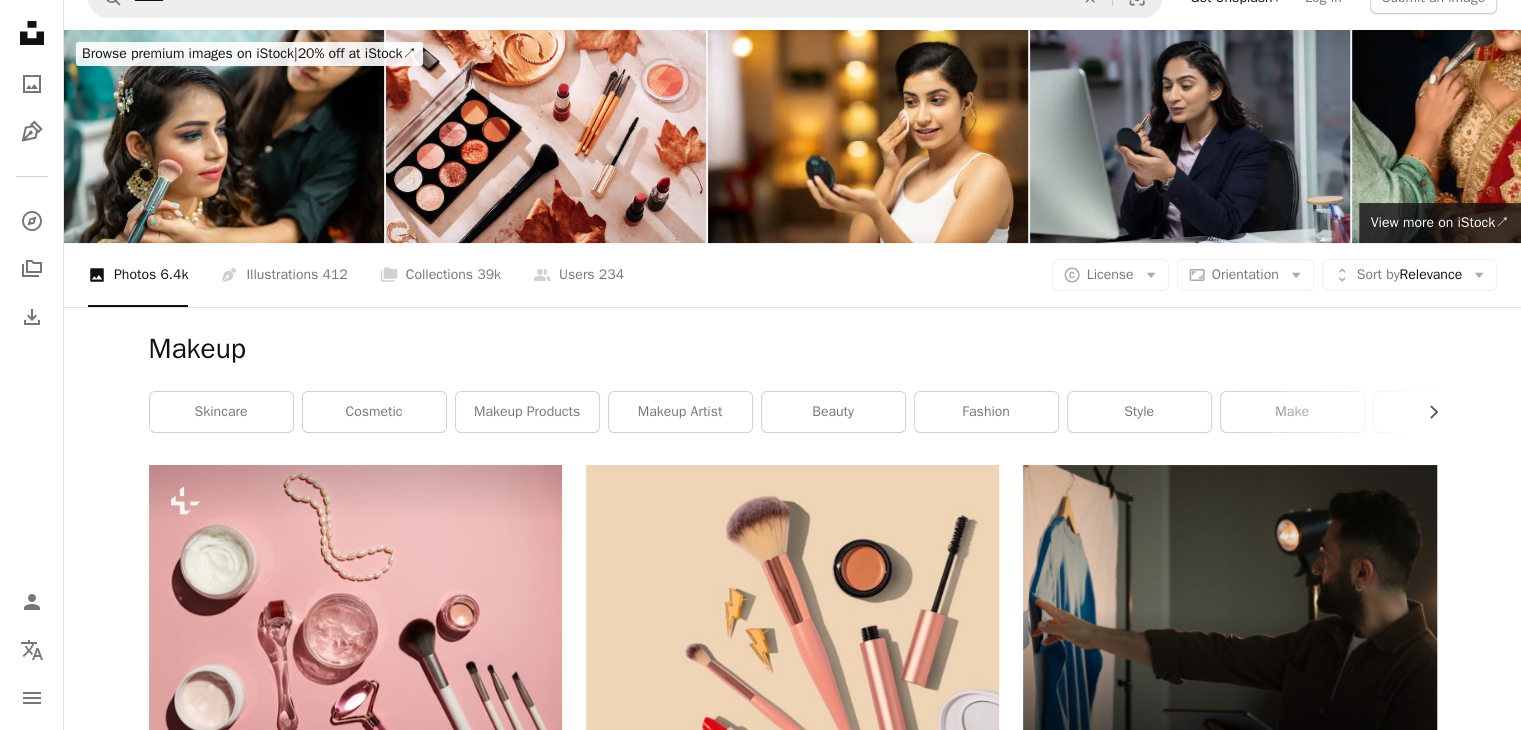 scroll, scrollTop: 0, scrollLeft: 0, axis: both 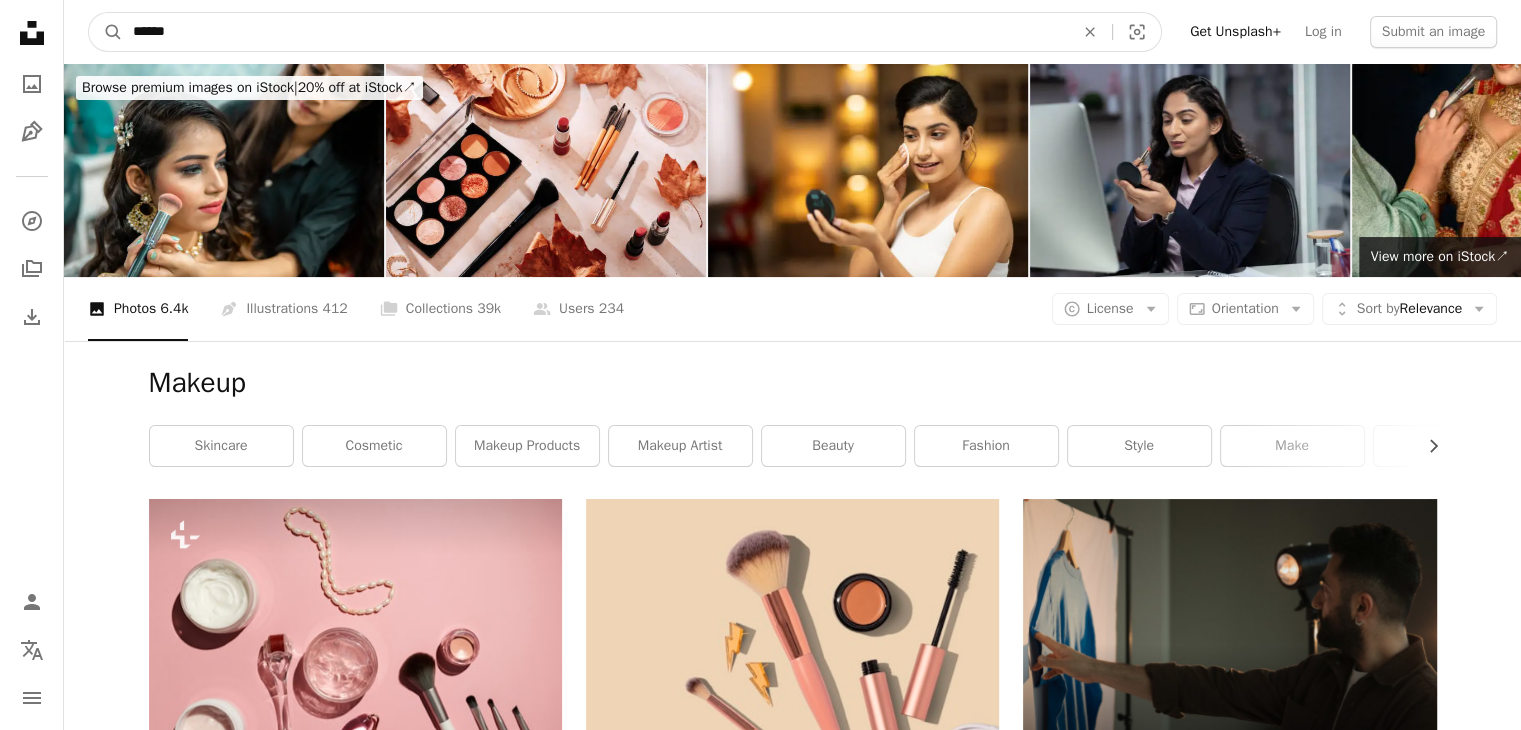 click on "******" at bounding box center (595, 32) 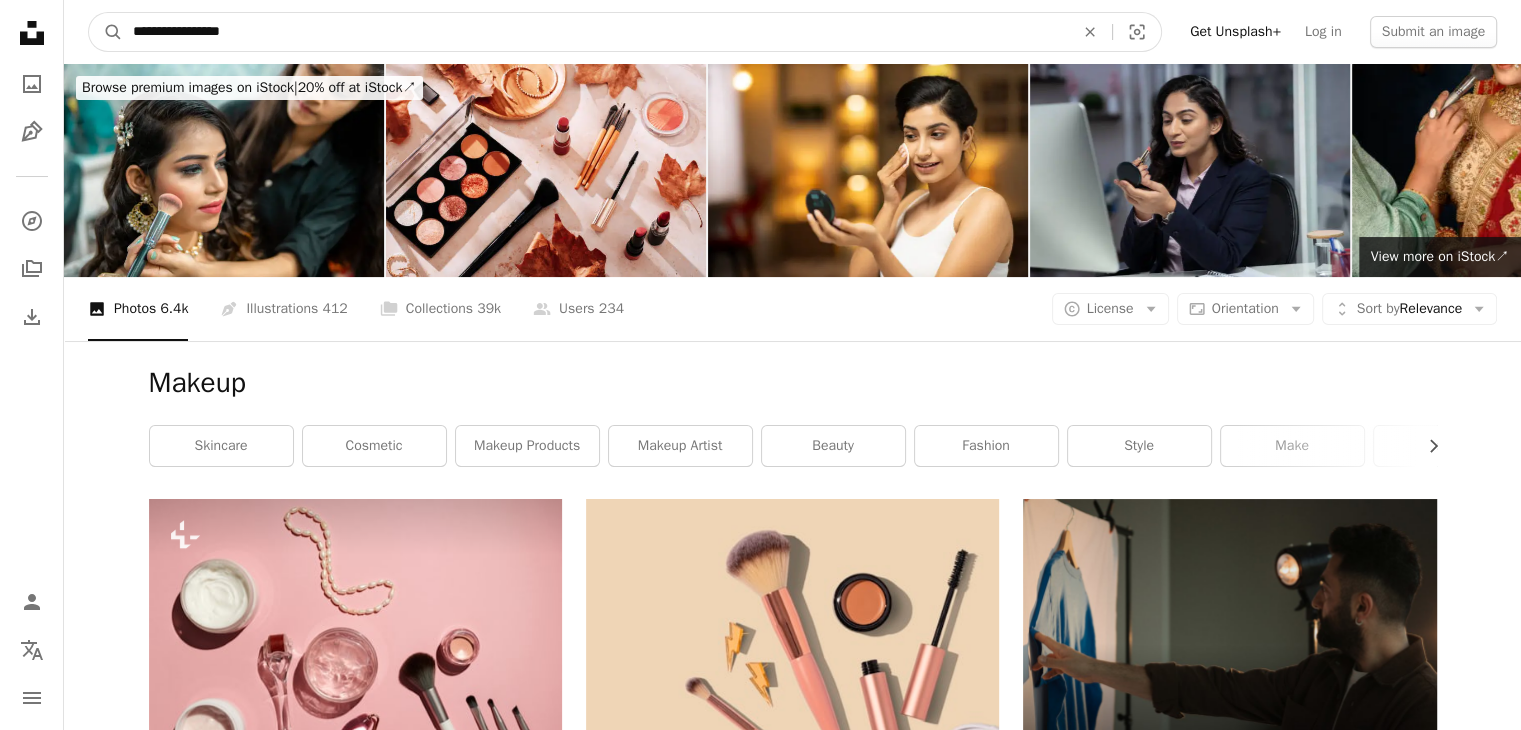 type on "**********" 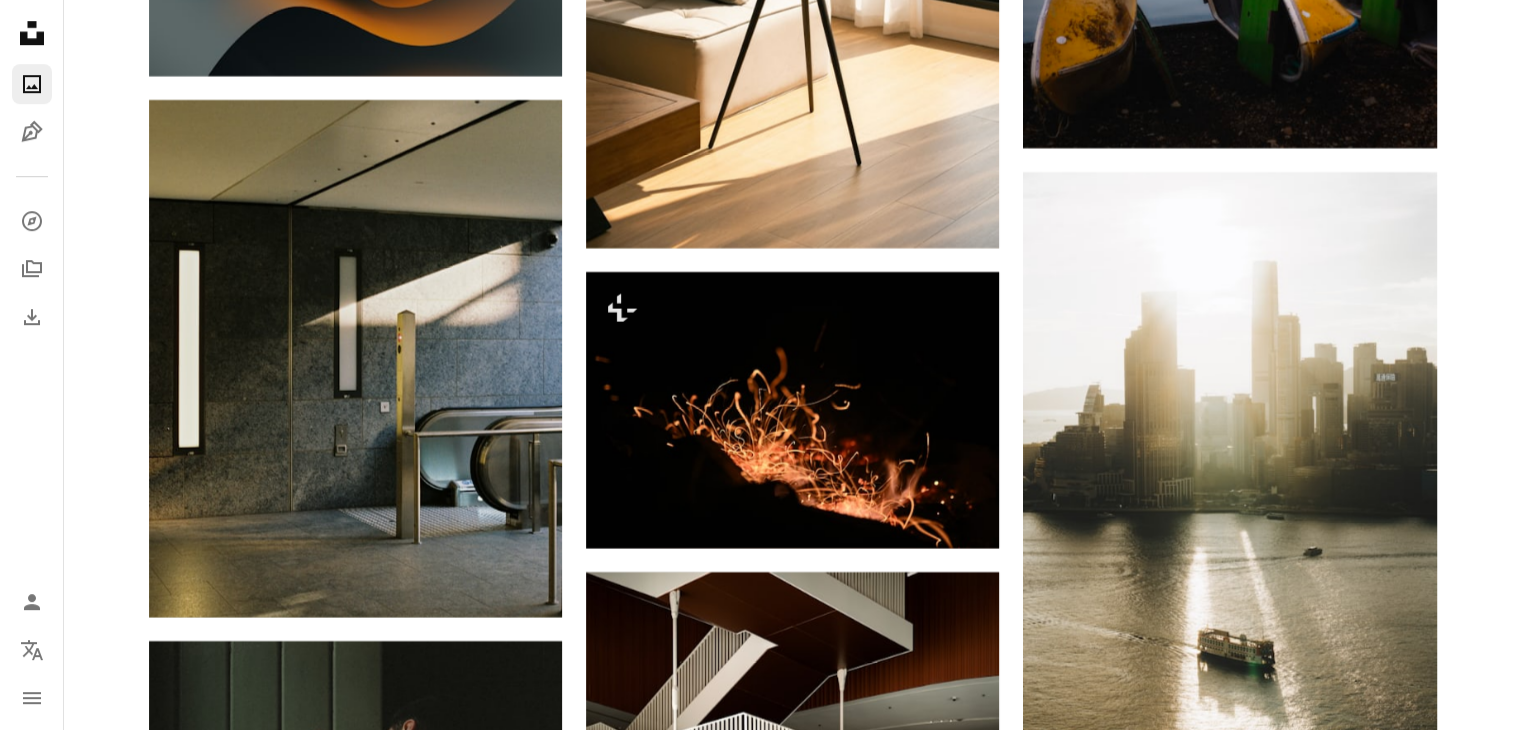 scroll, scrollTop: 8988, scrollLeft: 0, axis: vertical 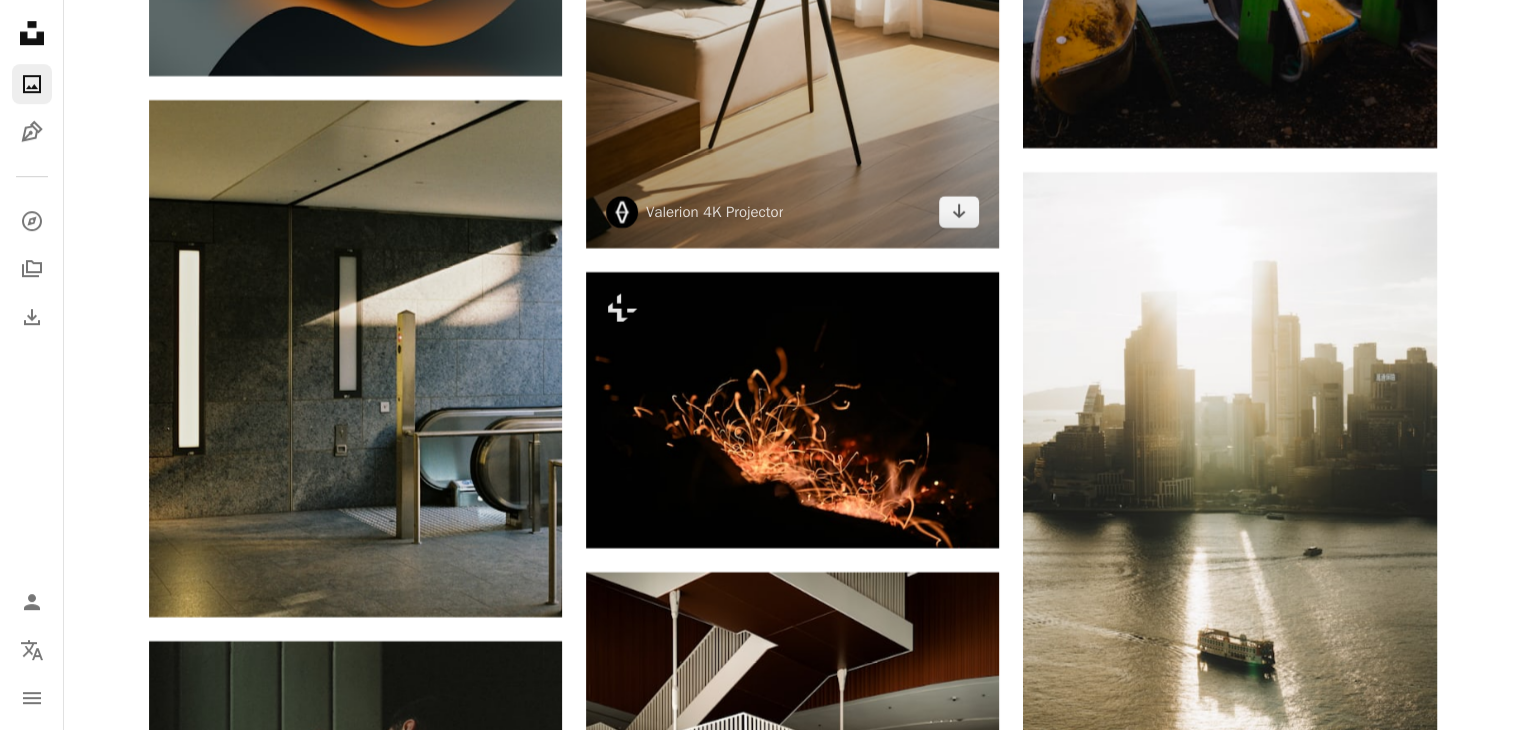 click at bounding box center (792, -62) 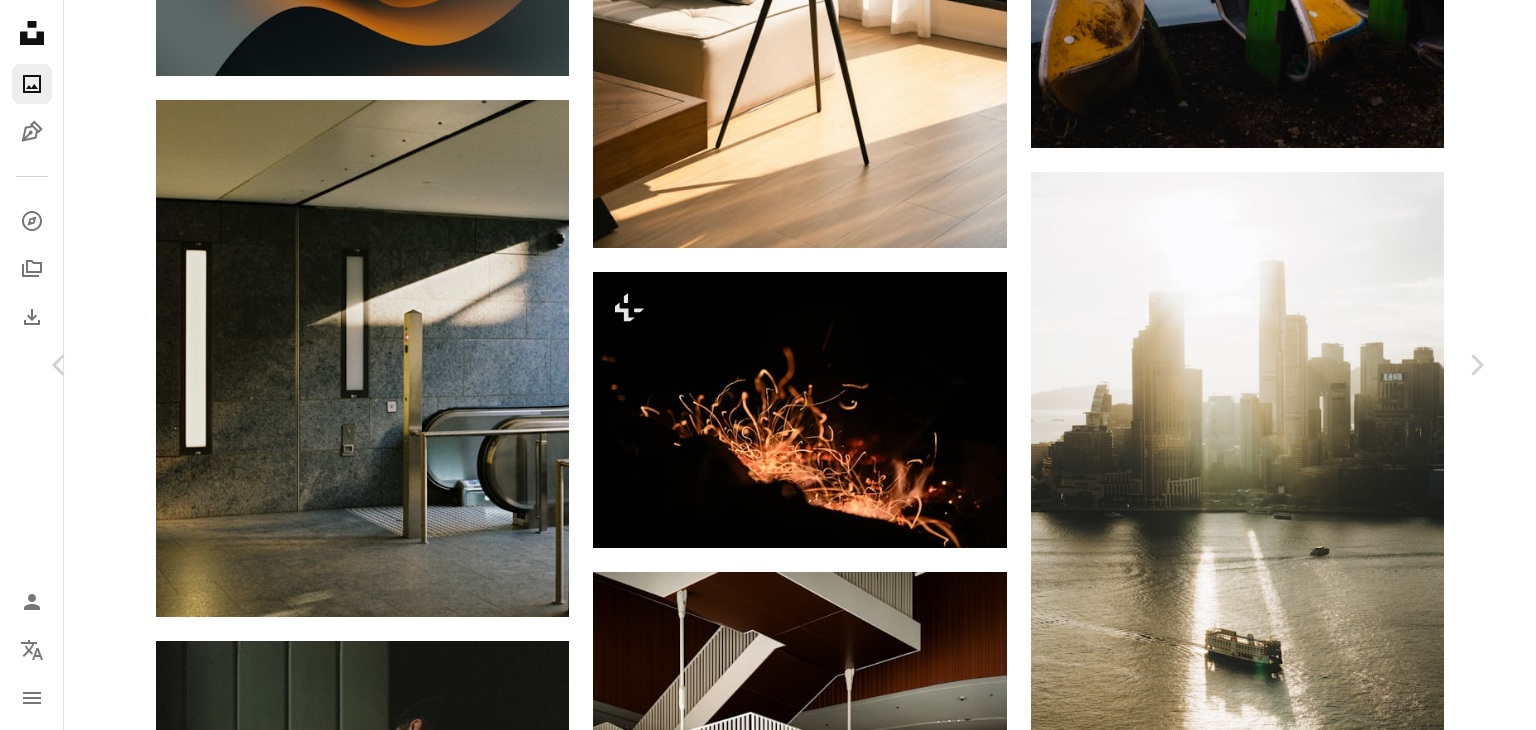 click on "An X shape Chevron left Chevron right Valerion 4K Projector [USERNAME] A heart A plus sign Download free Chevron down Zoom in Views 332,499 Downloads 1,178 A forward-right arrow Share Info icon Info More Actions Calendar outlined Published  2 weeks ago Safety Free to use under the  Unsplash License home theater furniture lamp switch electrical device floor lamp Free pictures Browse premium related images on iStock  |  Save 20% with code UNSPLASH20 View more on iStock  ↗ Related images A heart A plus sign rawkkim Available for hire A checkmark inside of a circle Arrow pointing down A heart A plus sign rawkkim Available for hire A checkmark inside of a circle Arrow pointing down Plus sign for Unsplash+ A heart A plus sign Antonio Verdín For  Unsplash+ A lock Download A heart A plus sign Noah Pienaar Arrow pointing down A heart A plus sign Mason C Available for hire A checkmark inside of a circle Arrow pointing down Plus sign for Unsplash+ A heart A plus sign Anita Austvika For  Unsplash+ A lock For" at bounding box center (768, 3540) 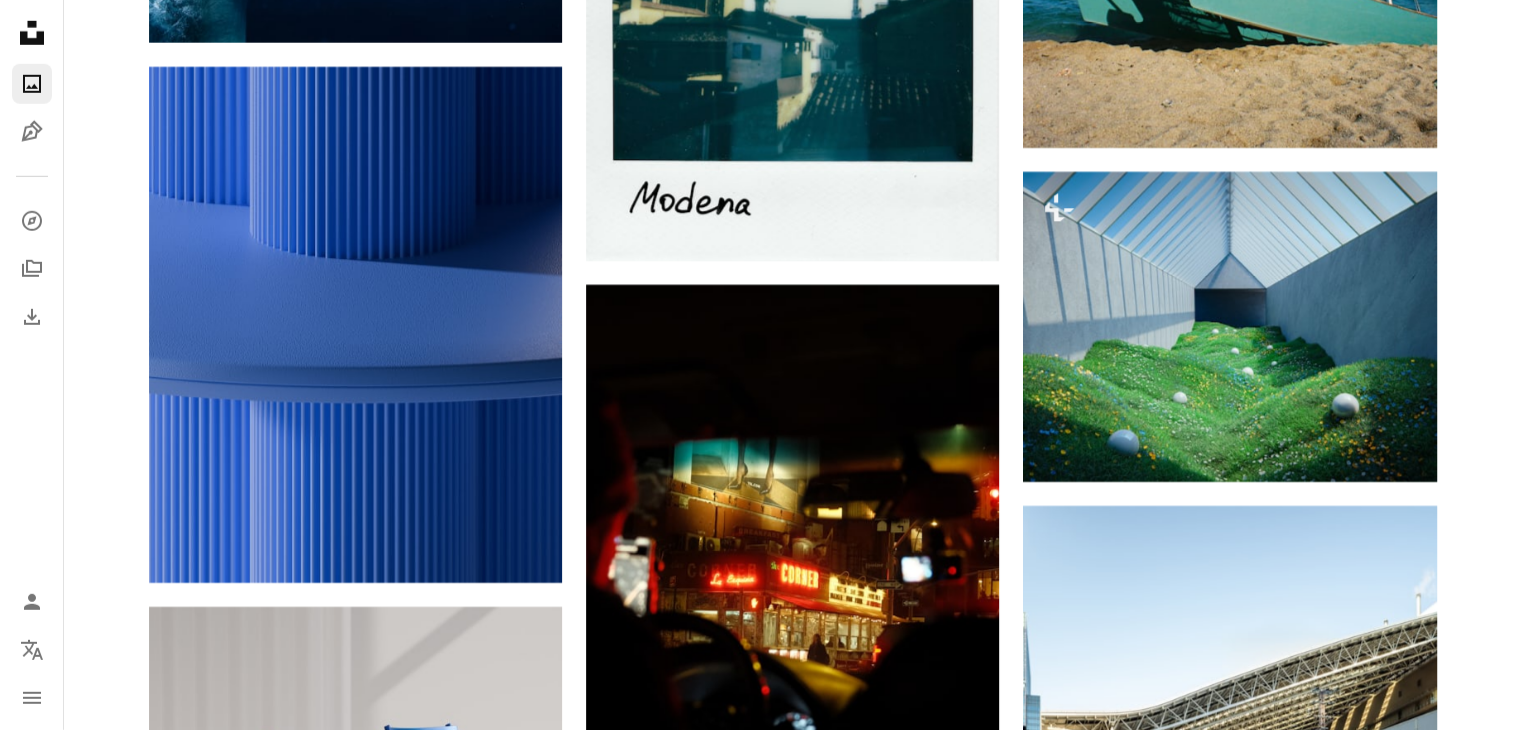 scroll, scrollTop: 6080, scrollLeft: 0, axis: vertical 